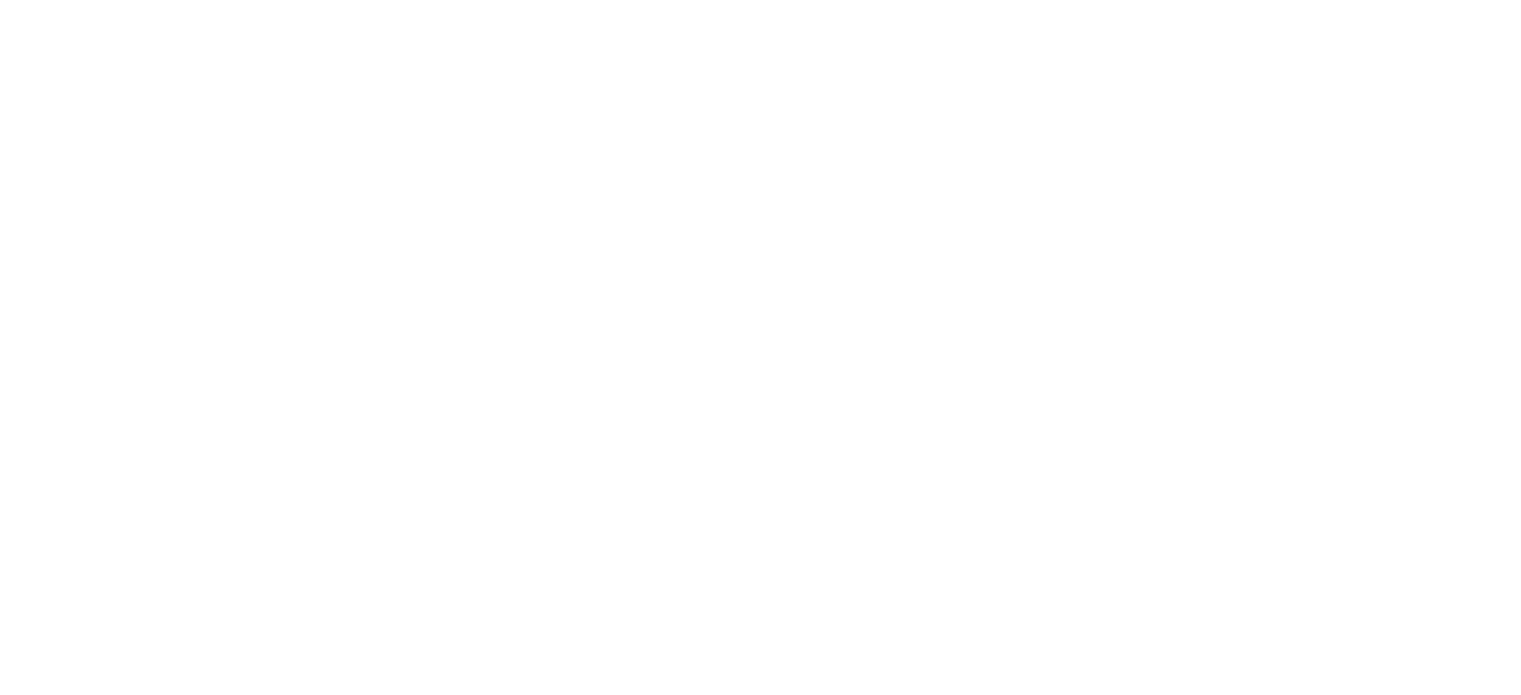 scroll, scrollTop: 0, scrollLeft: 0, axis: both 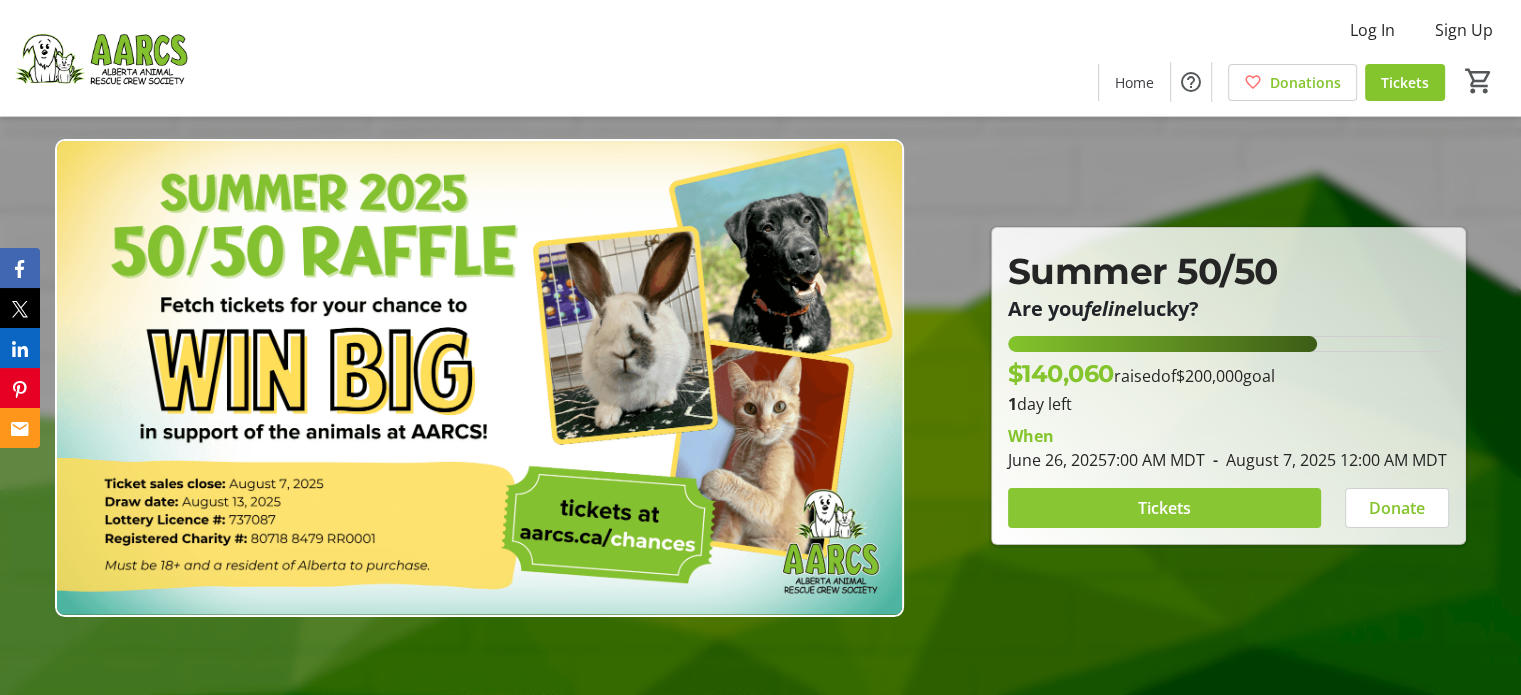 click on "Tickets" at bounding box center (1164, 508) 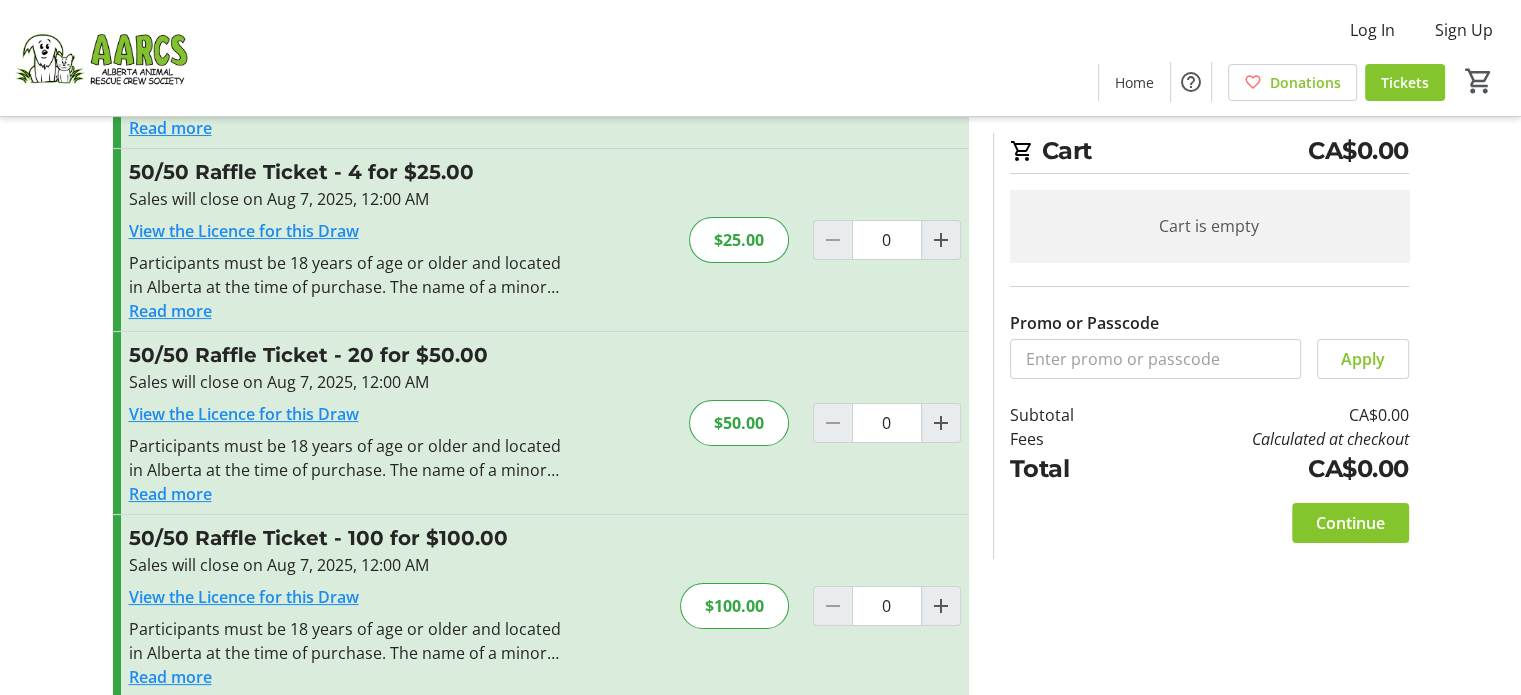 scroll, scrollTop: 224, scrollLeft: 0, axis: vertical 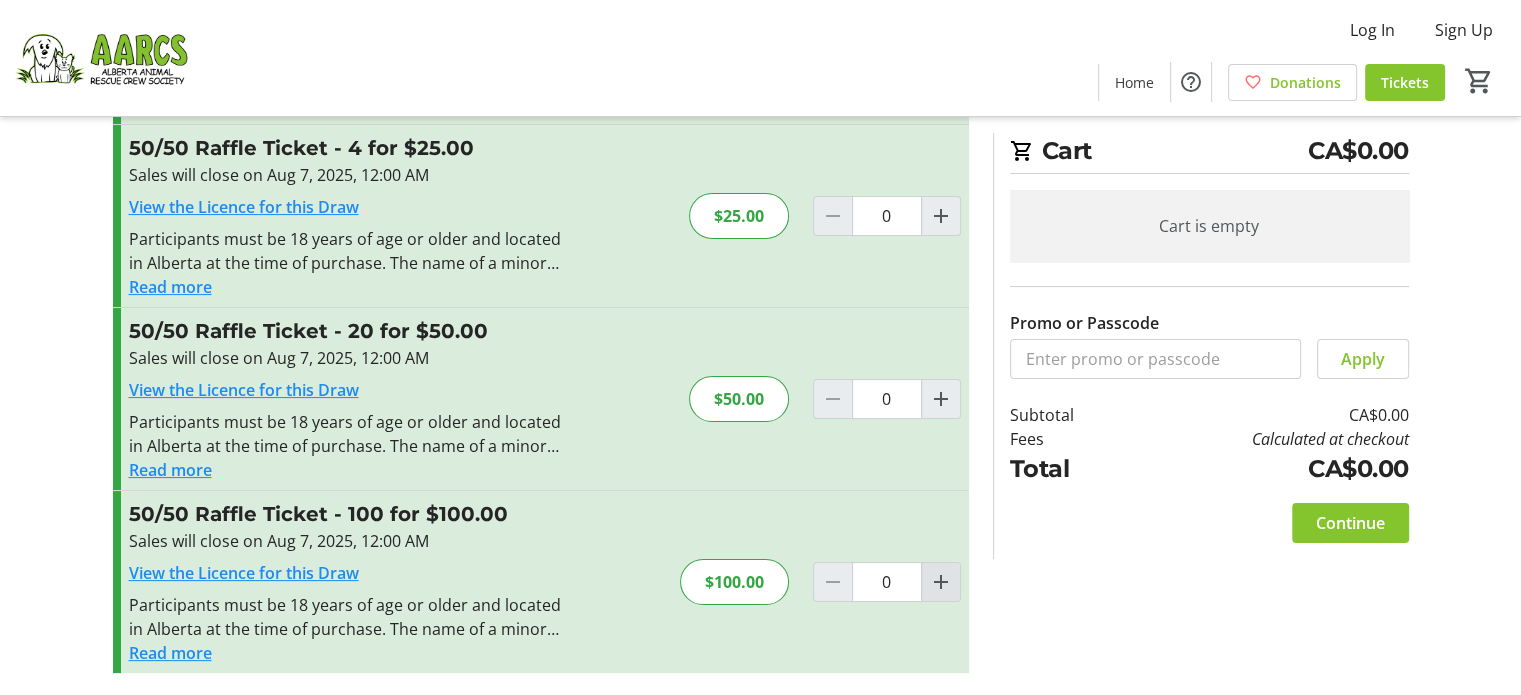 click 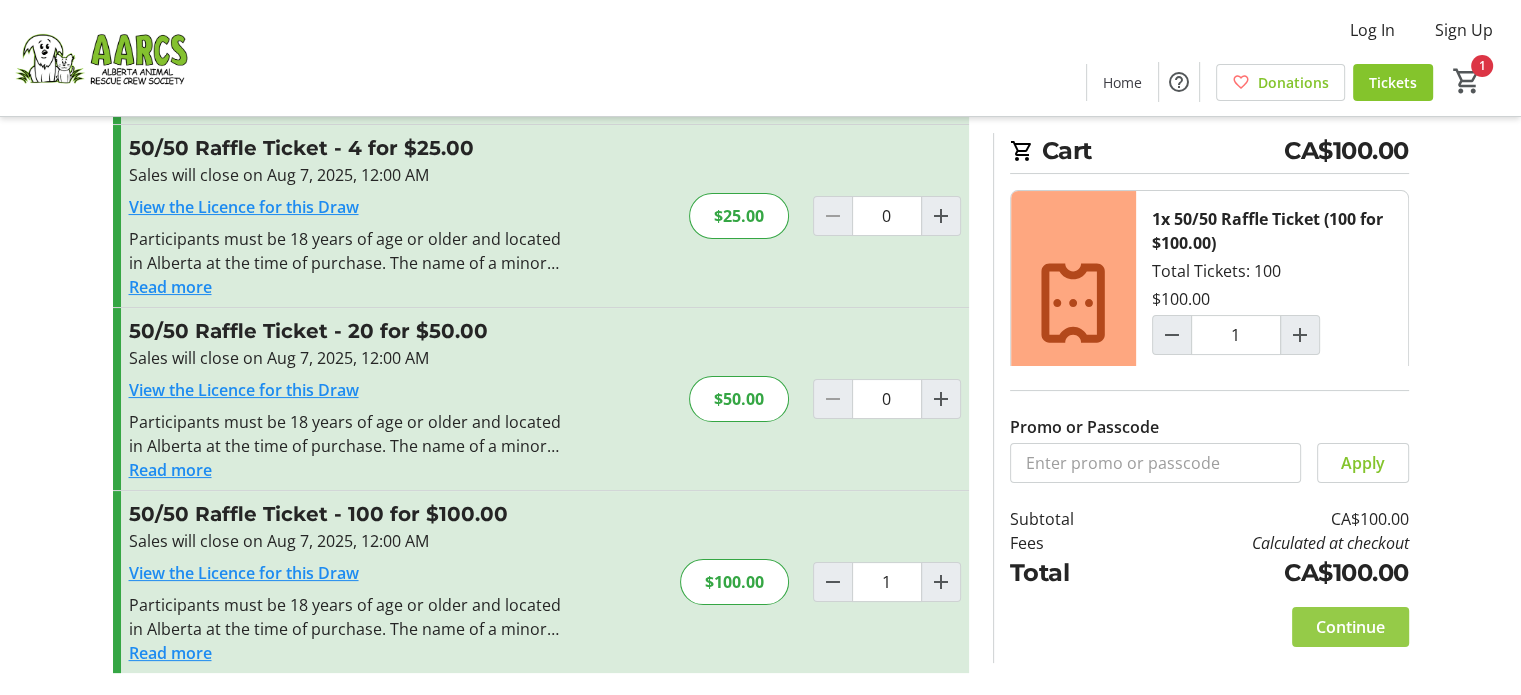 click on "Continue" 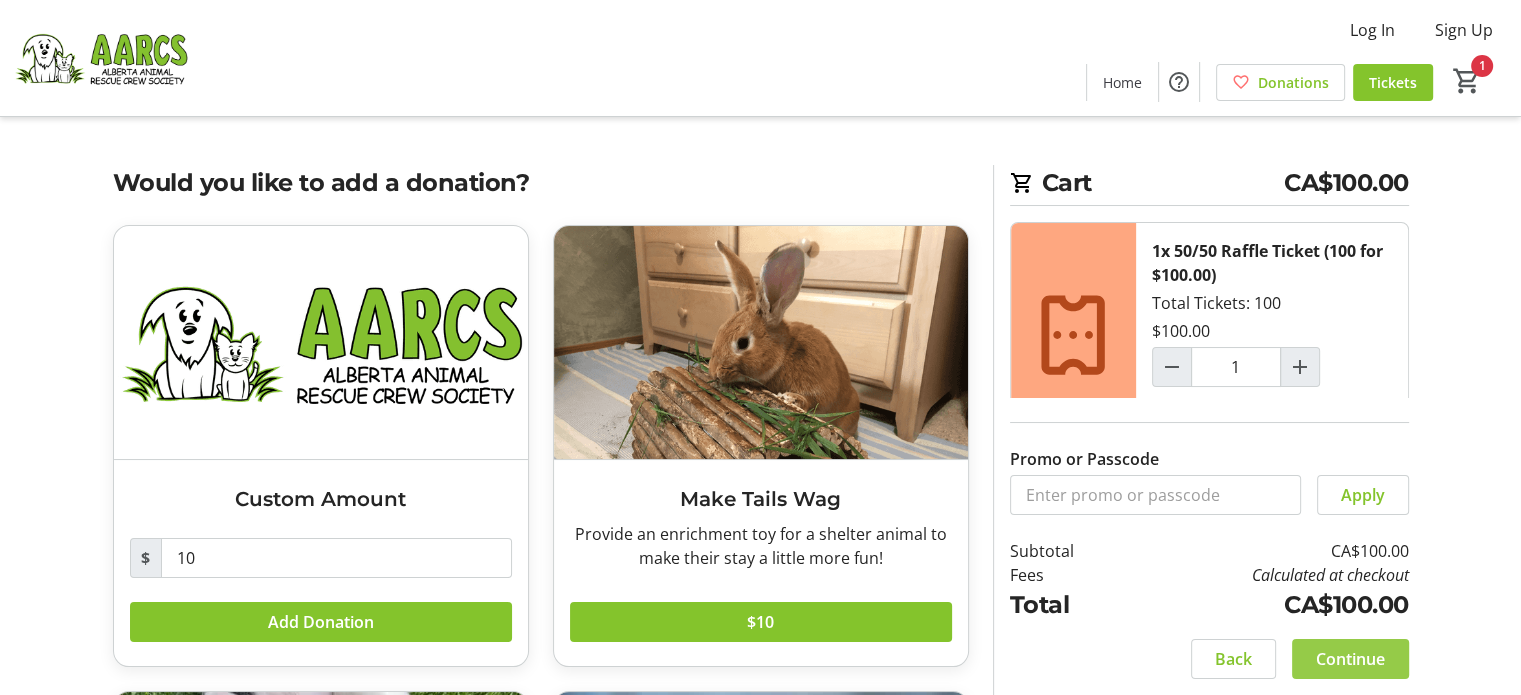 click on "Continue" 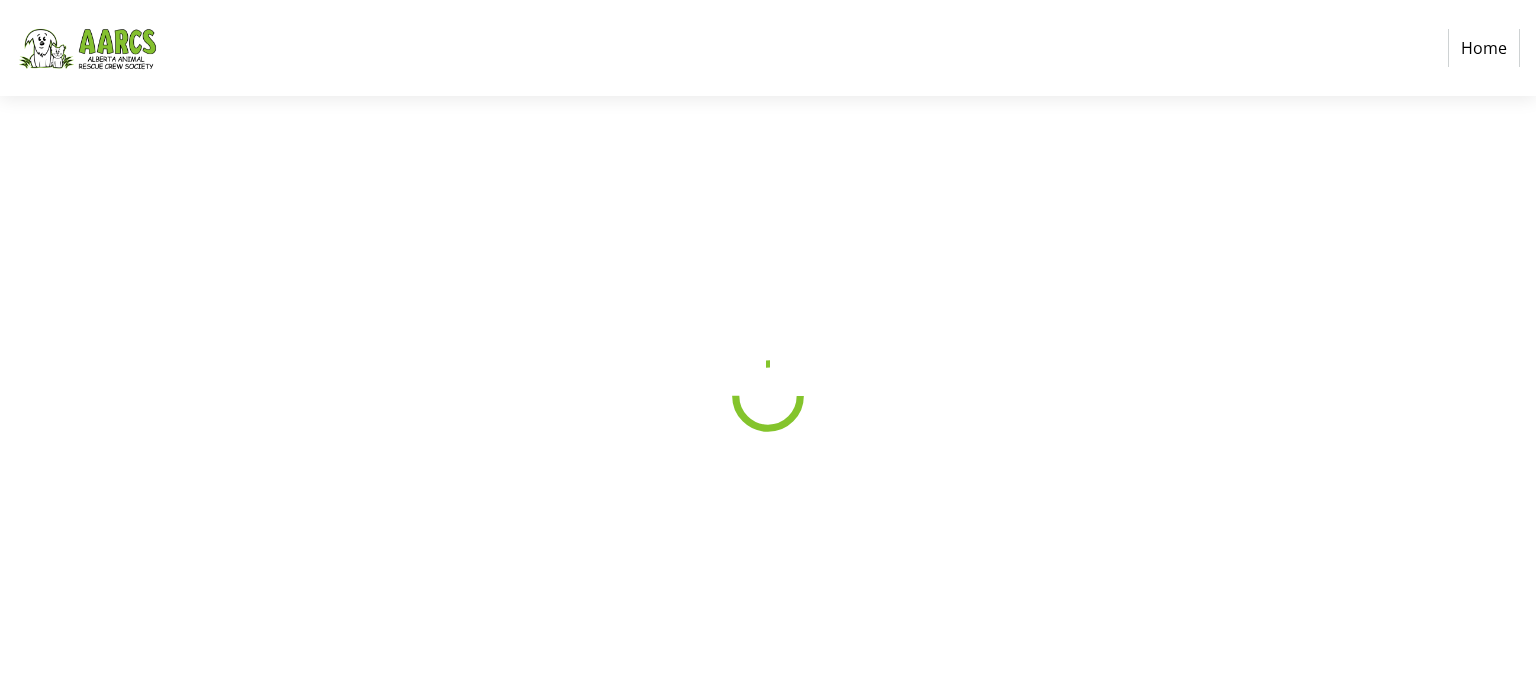select on "CA" 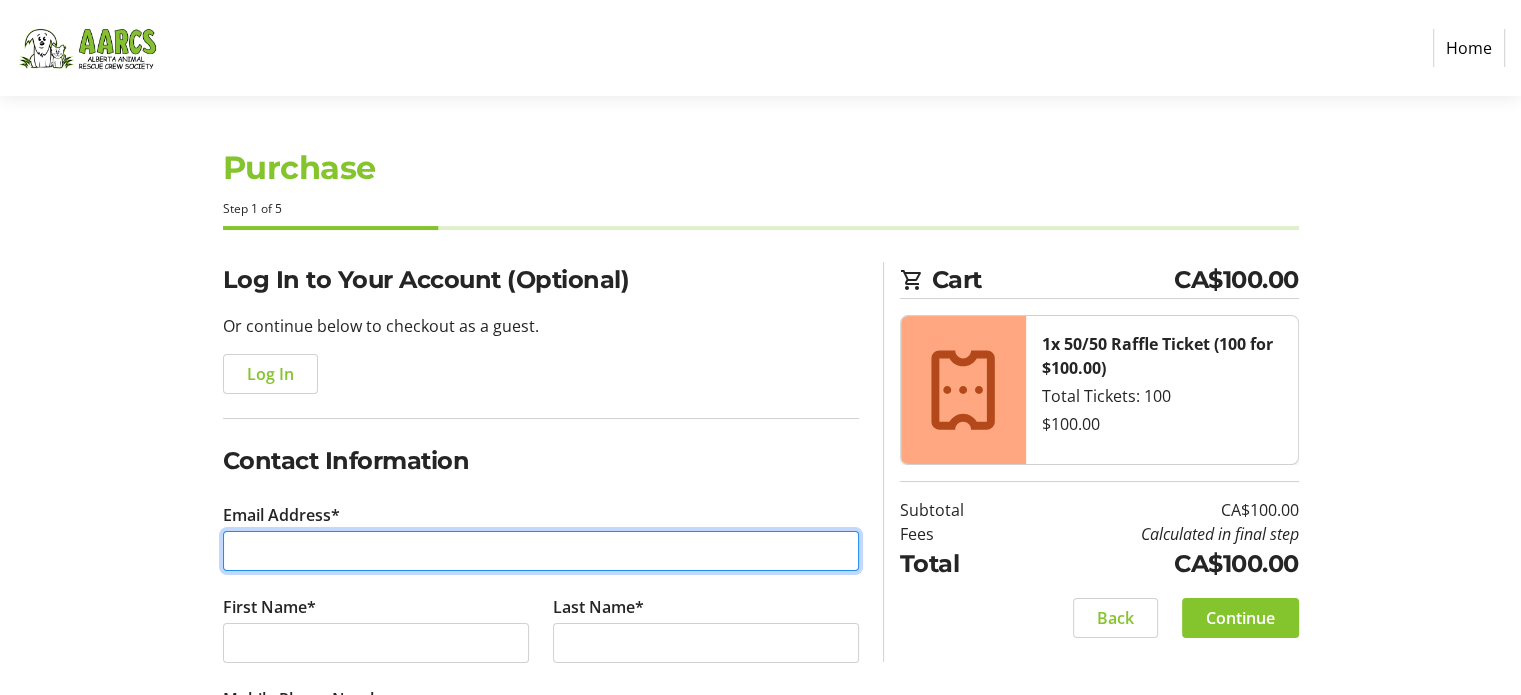 click on "Email Address*" at bounding box center (541, 551) 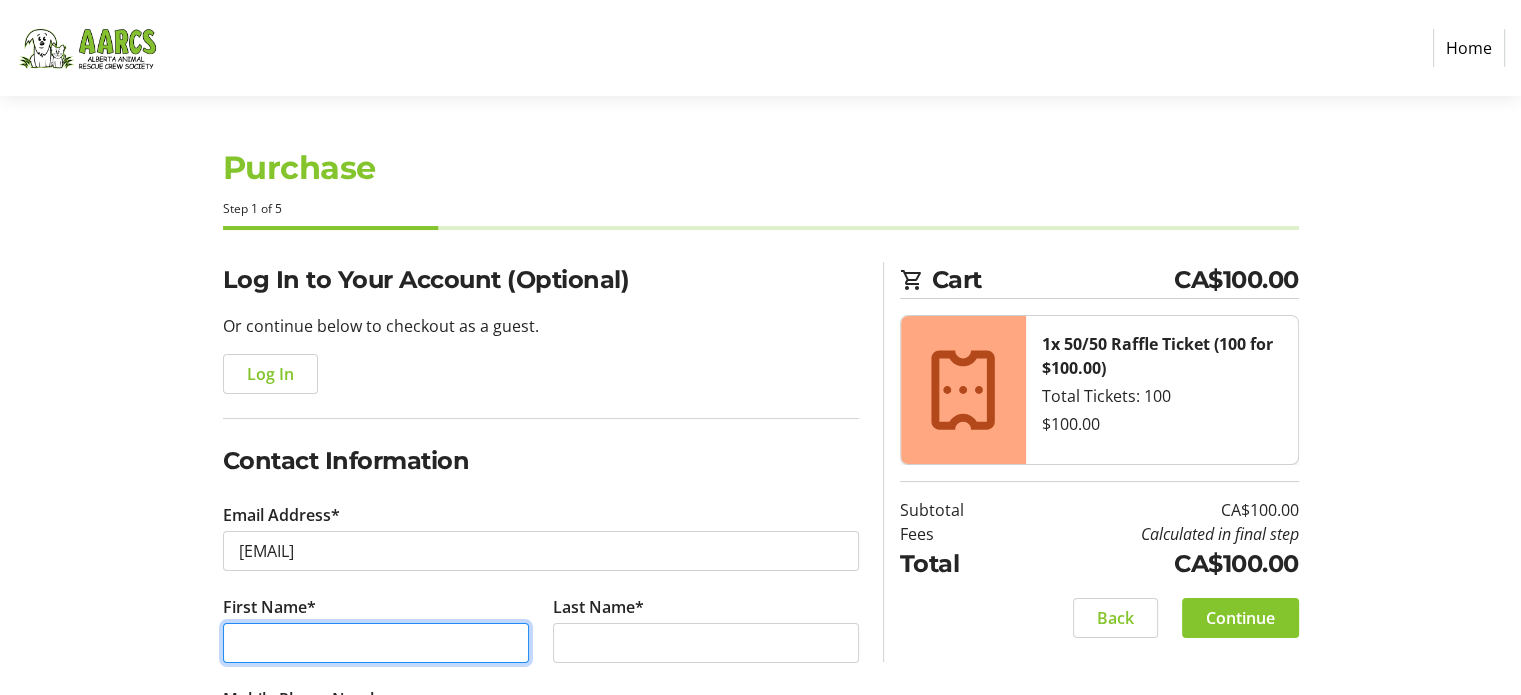 click on "First Name*" at bounding box center [376, 643] 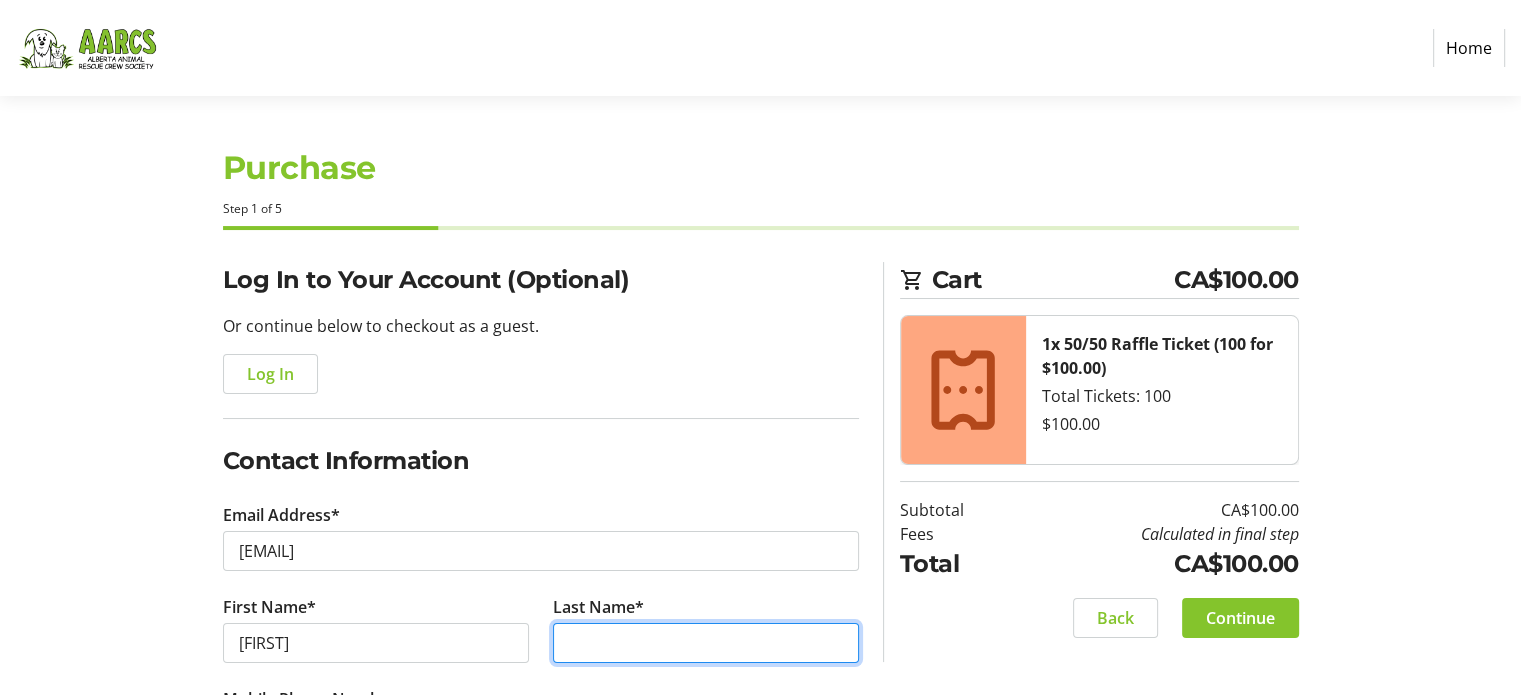 type on "[LAST]" 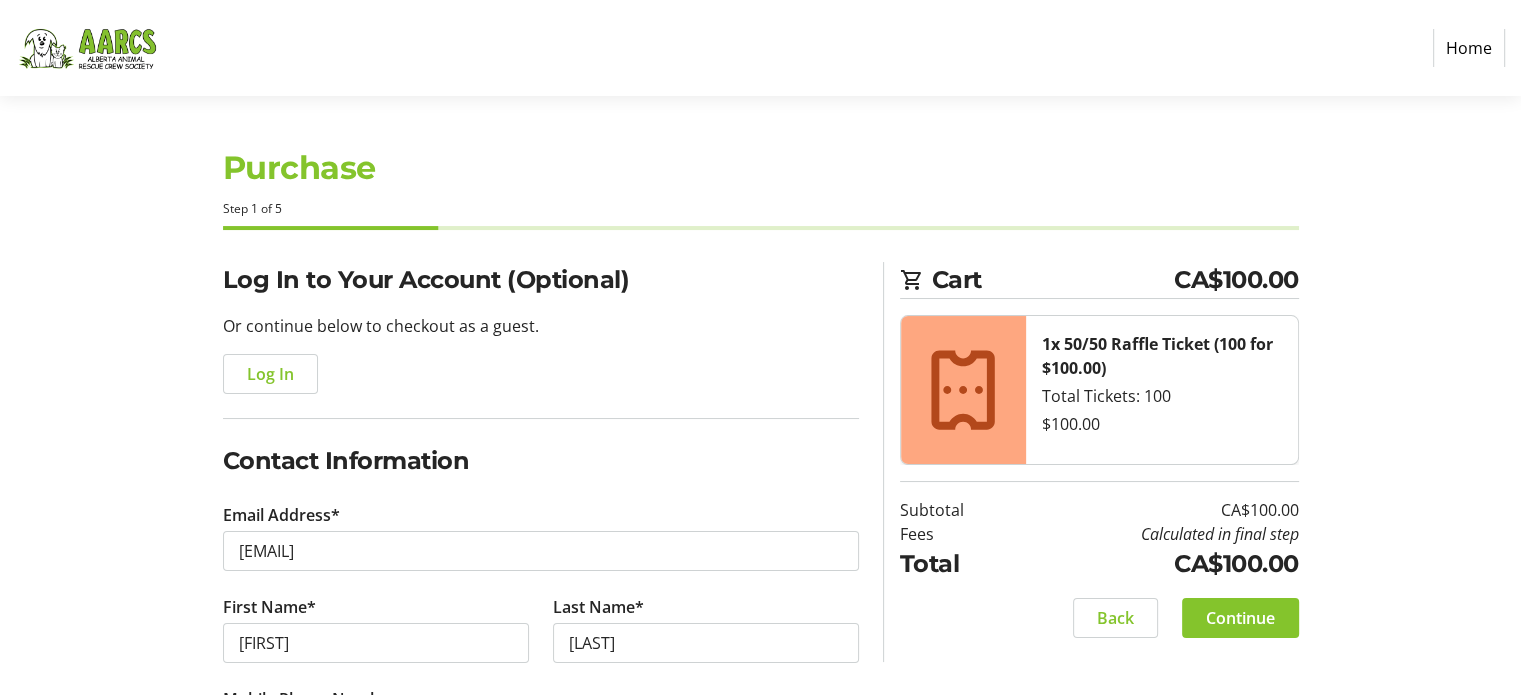 type on "[PHONE]" 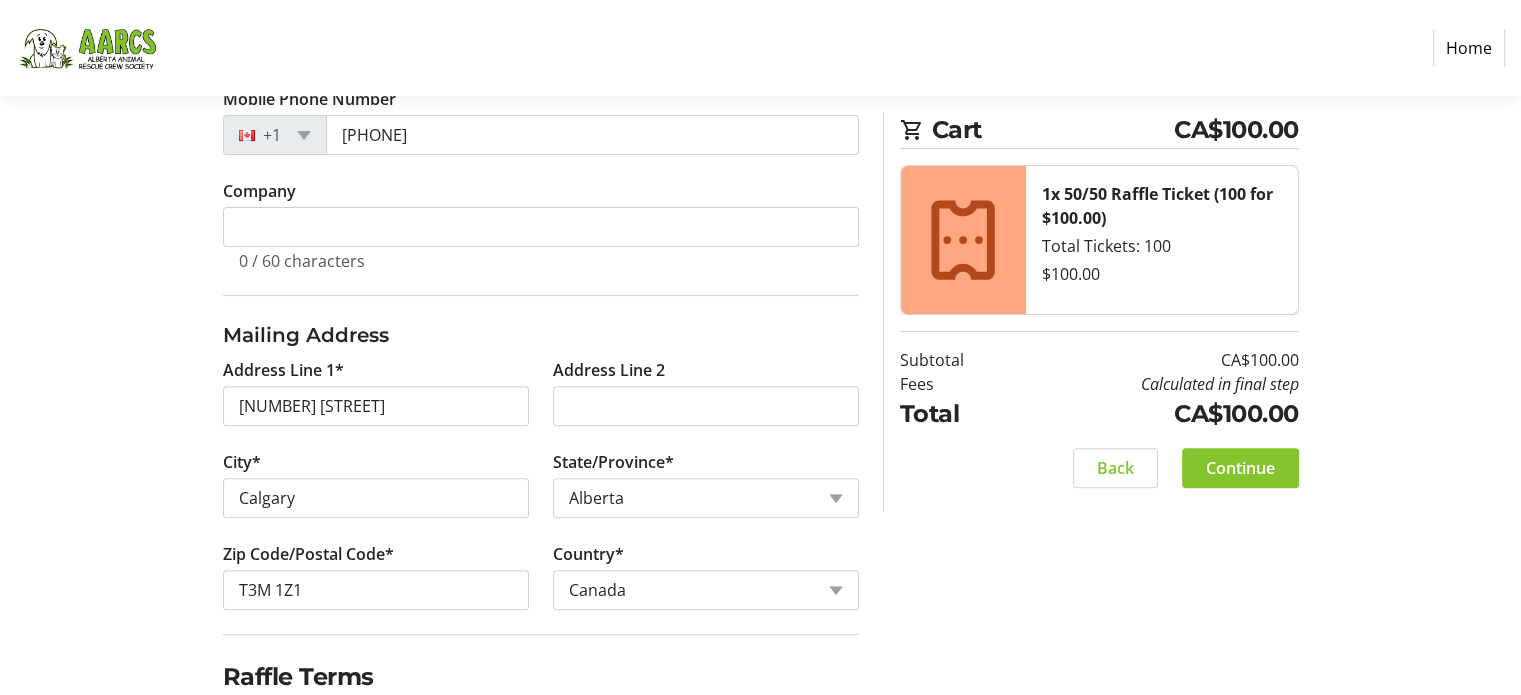 scroll, scrollTop: 684, scrollLeft: 0, axis: vertical 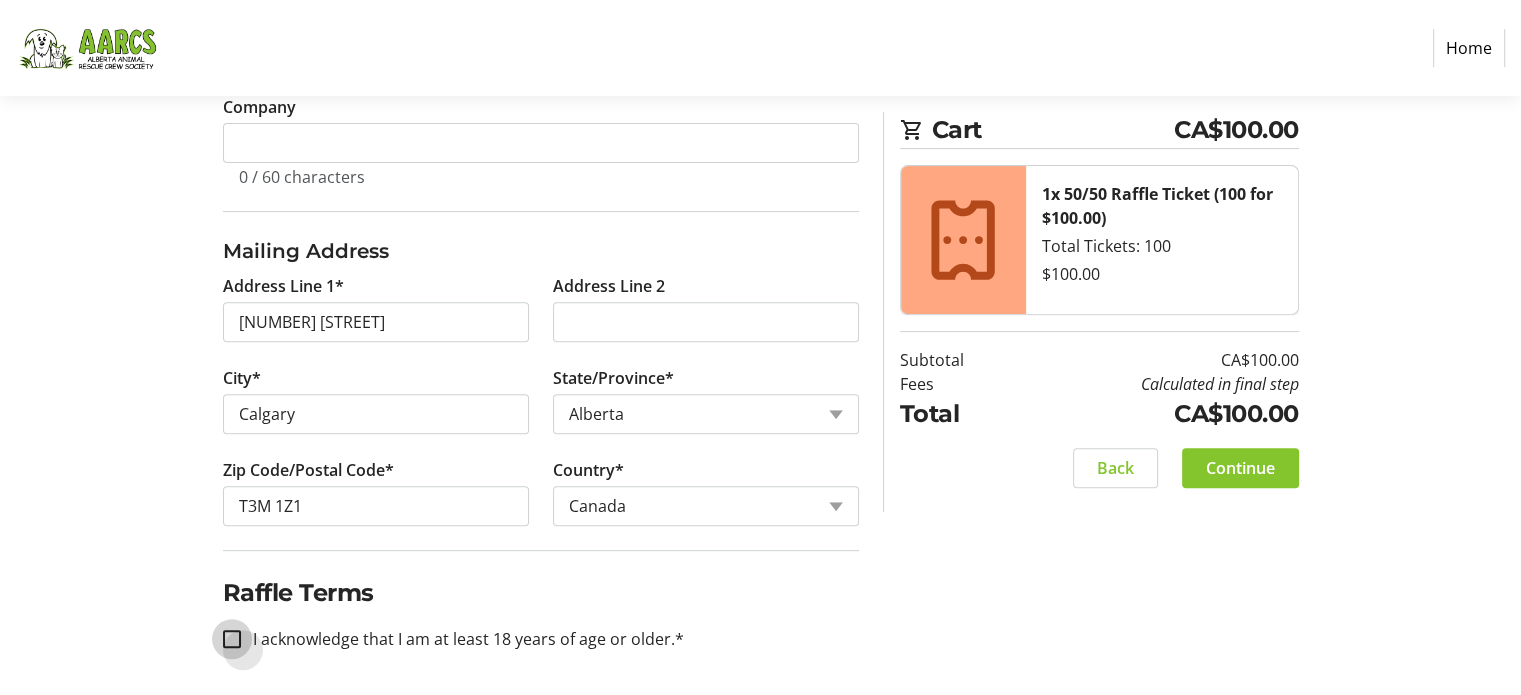 click on "I acknowledge that I am at least 18 years of age or older.*" at bounding box center (232, 639) 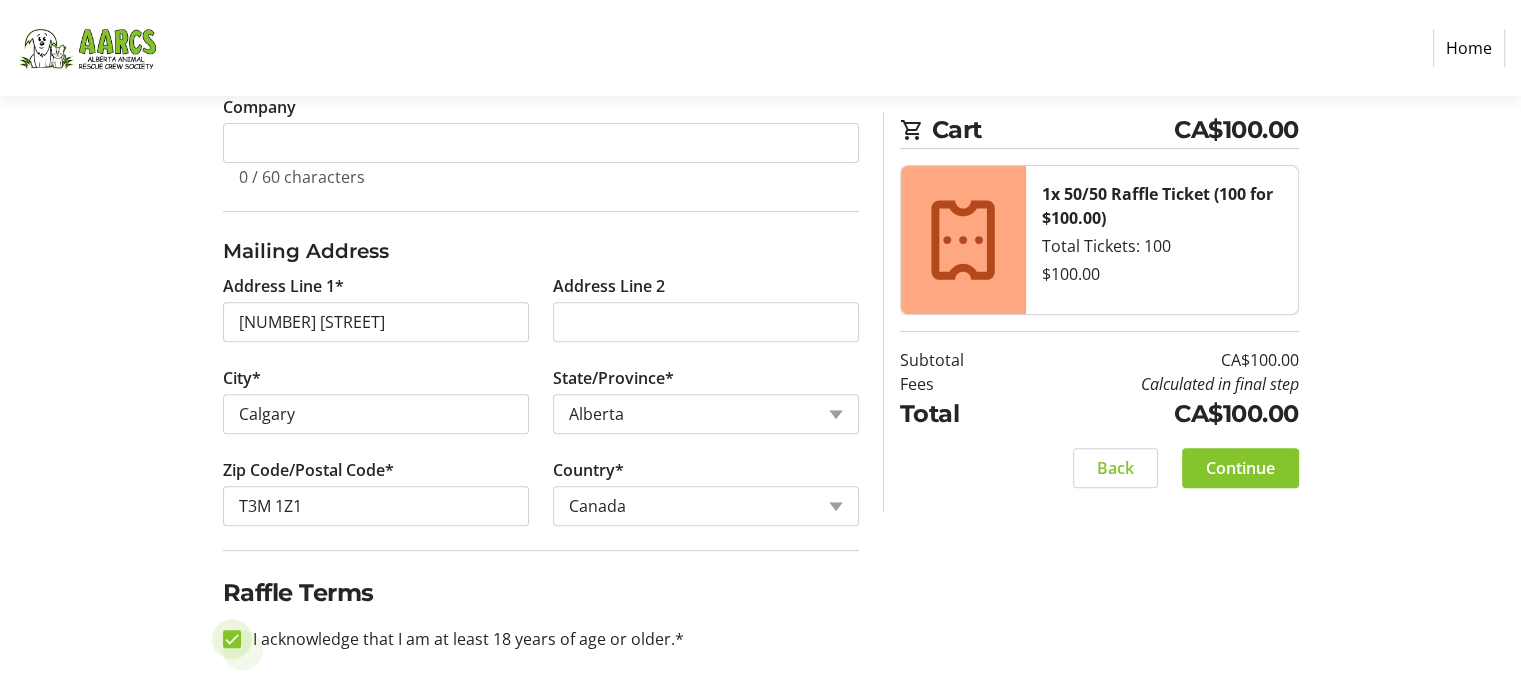 checkbox on "true" 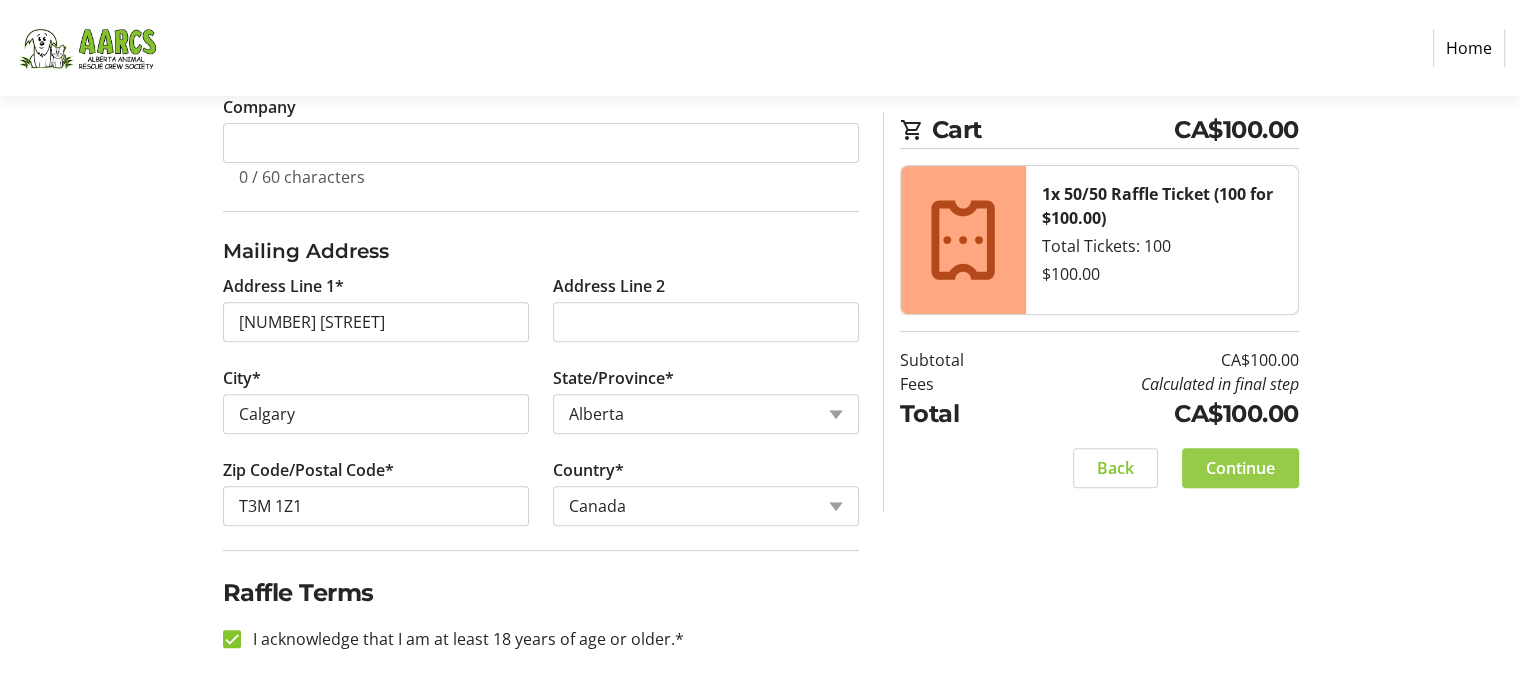 click on "Continue" 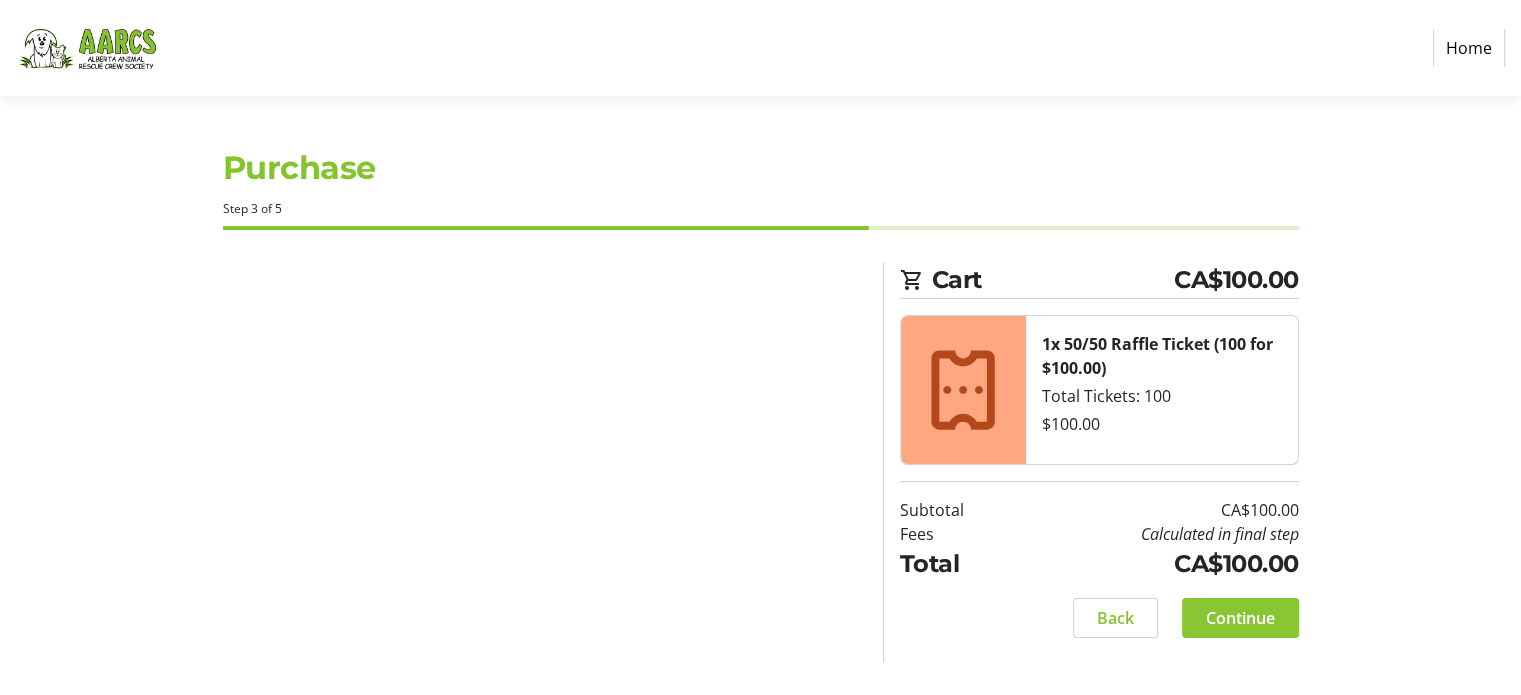 scroll, scrollTop: 0, scrollLeft: 0, axis: both 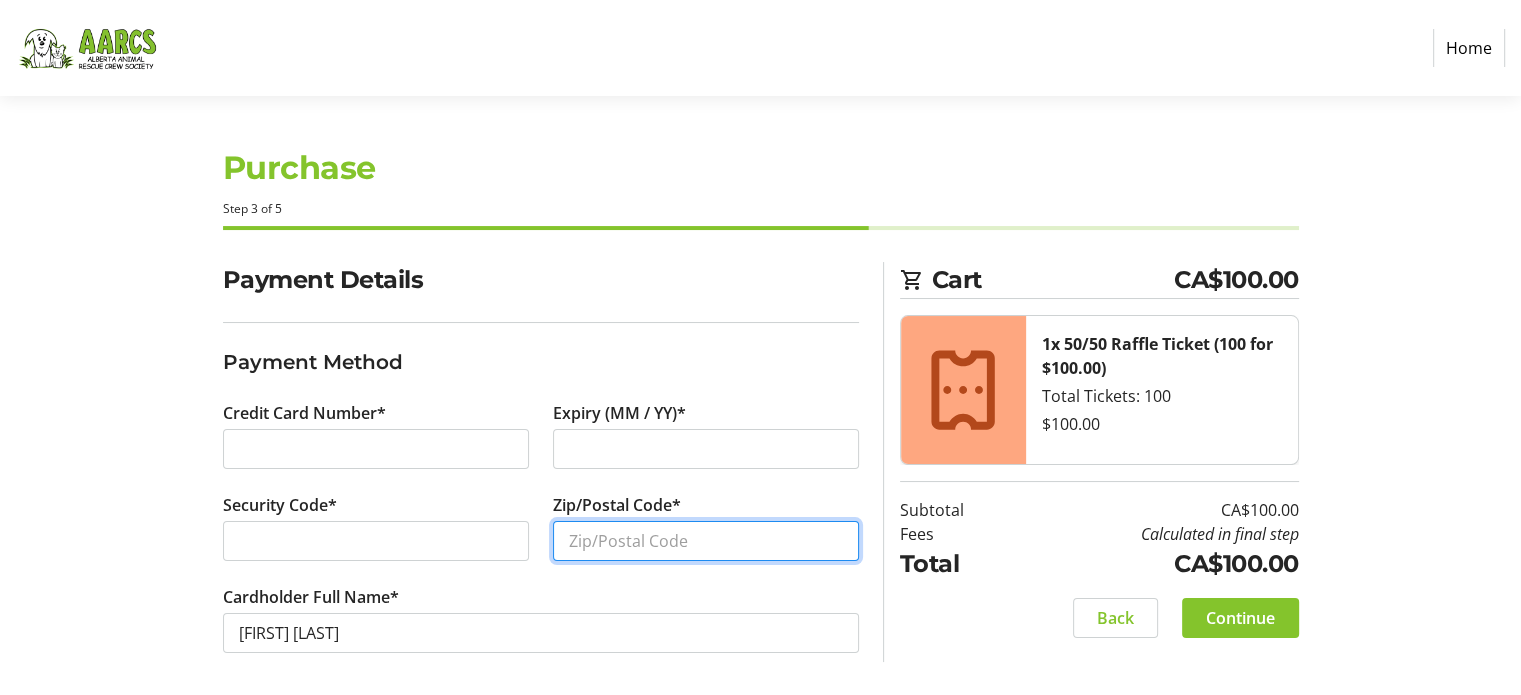 click on "Zip/Postal Code*" at bounding box center [706, 541] 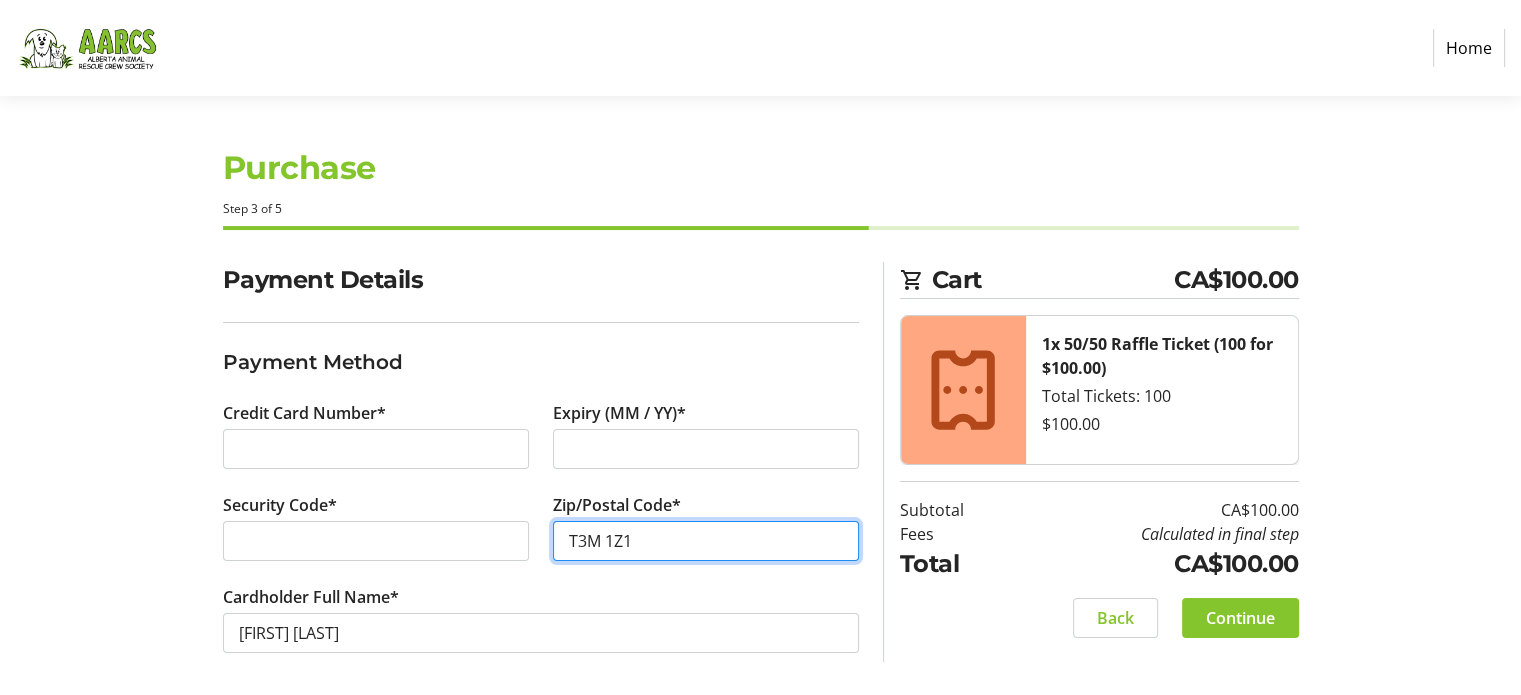 scroll, scrollTop: 4, scrollLeft: 0, axis: vertical 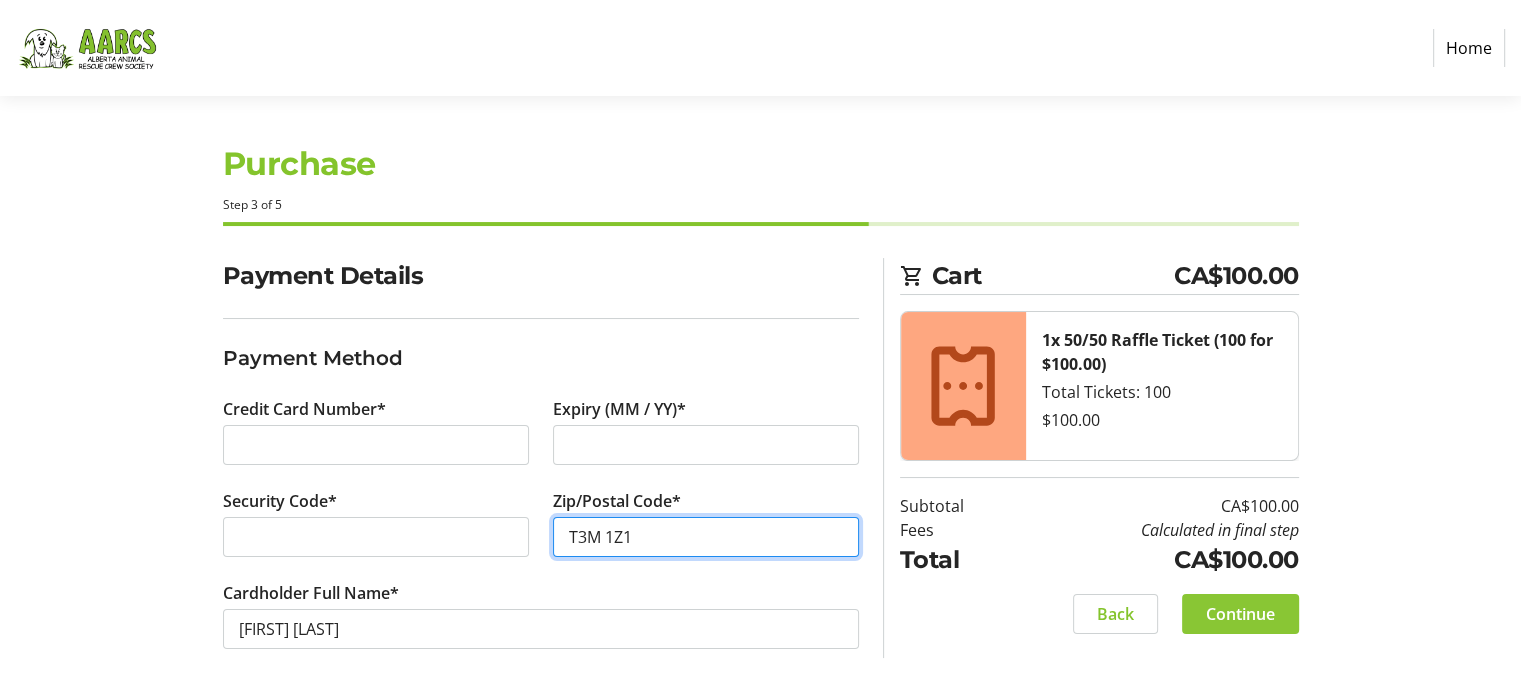 type on "T3M 1Z1" 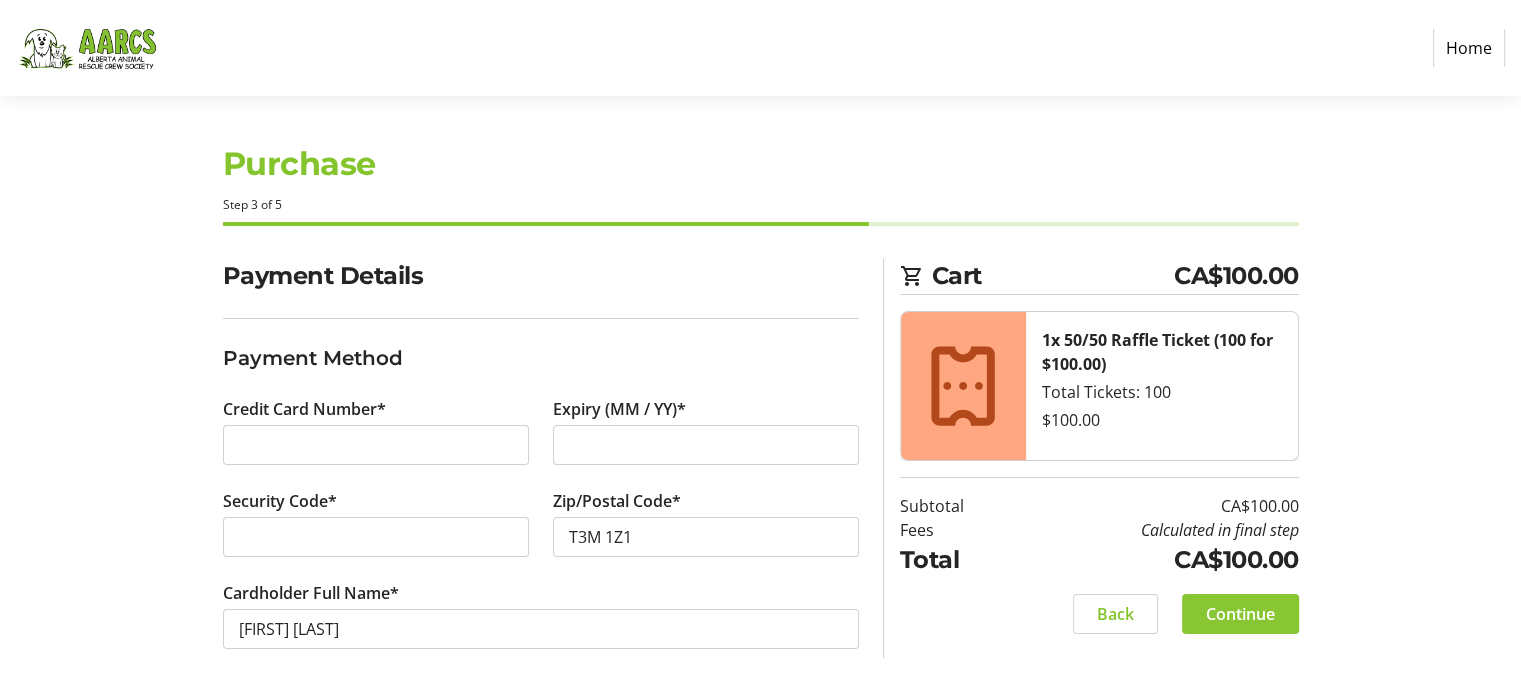 click on "Continue" 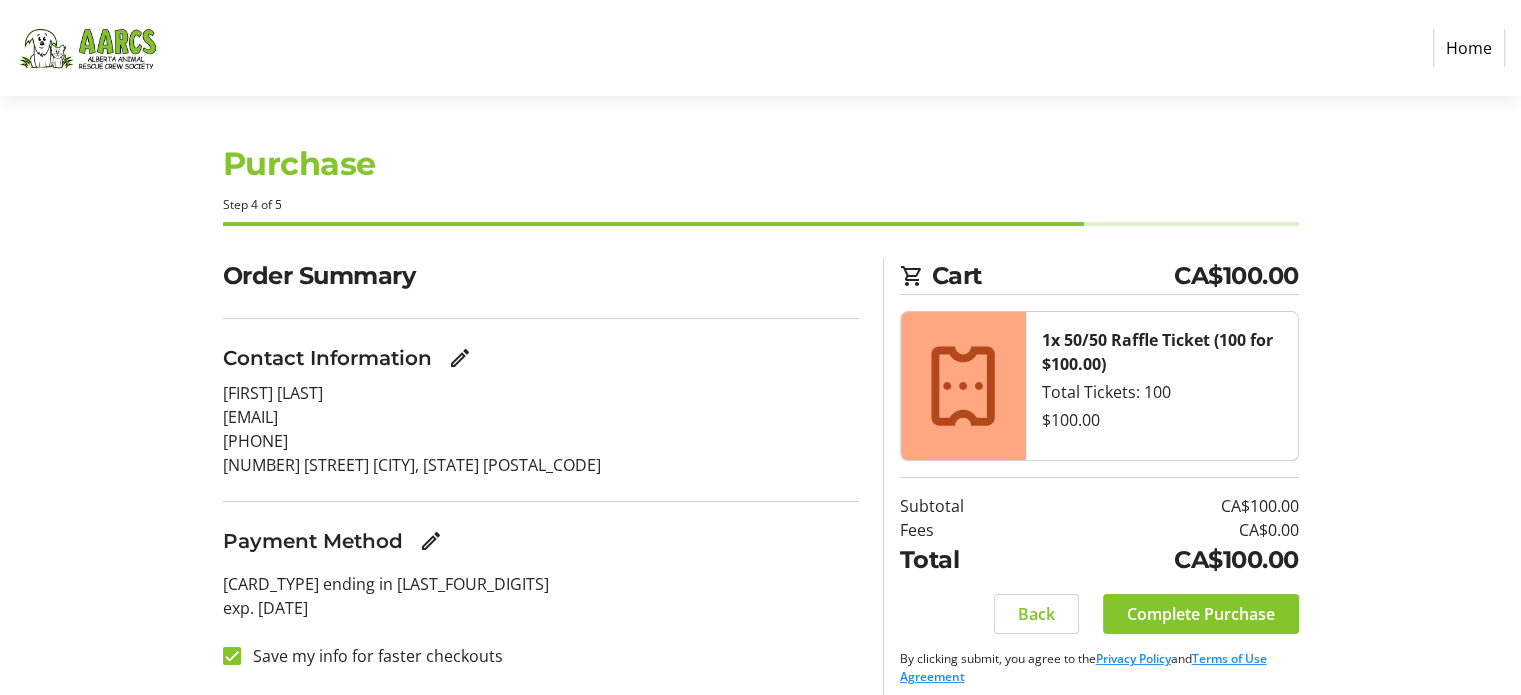 scroll, scrollTop: 0, scrollLeft: 0, axis: both 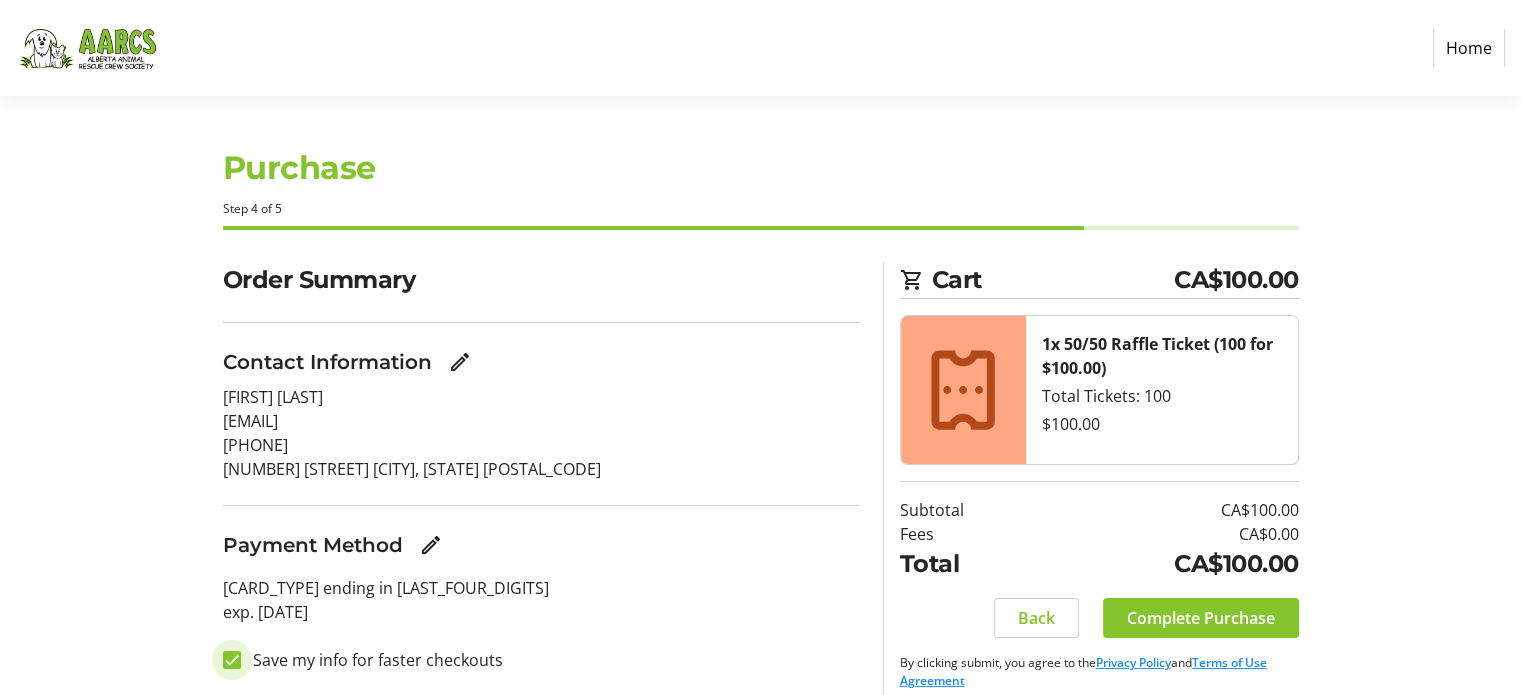 click on "Save my info for faster checkouts" at bounding box center (232, 660) 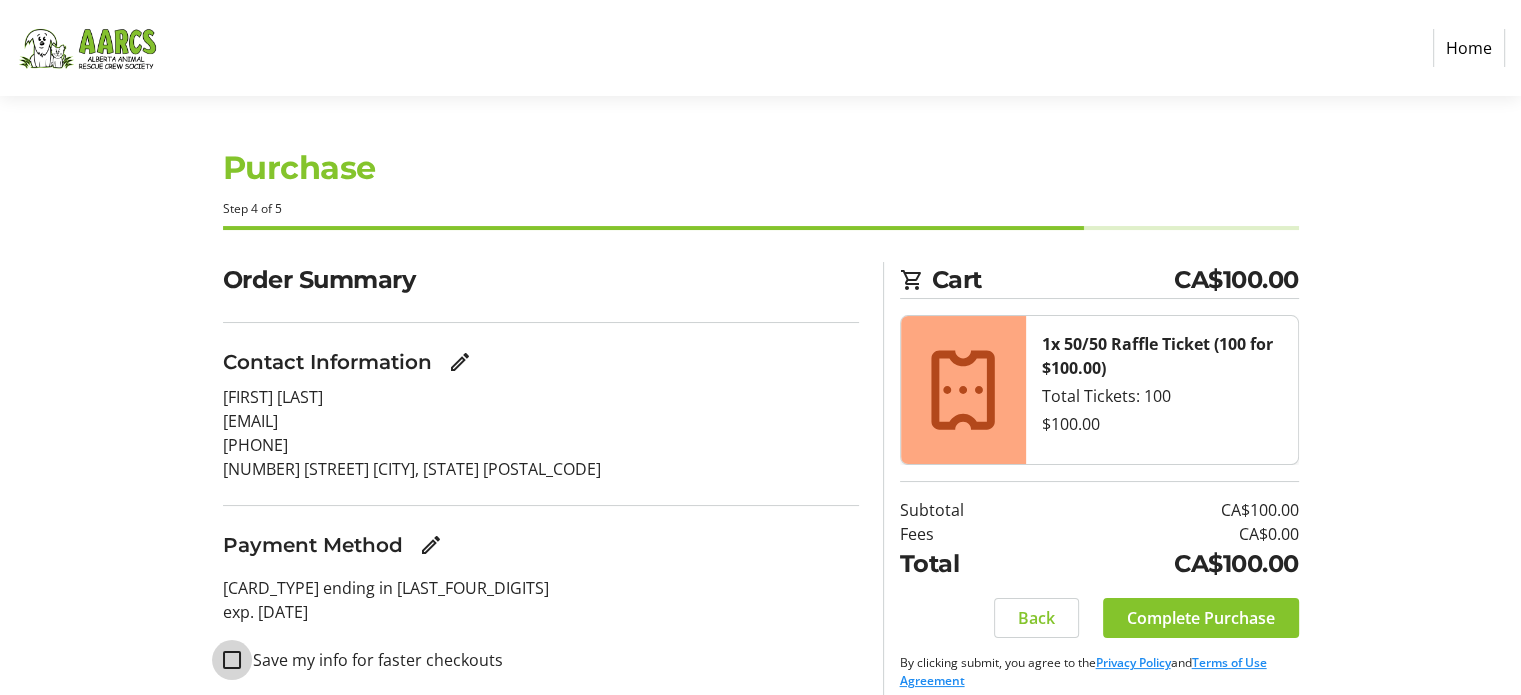 checkbox on "false" 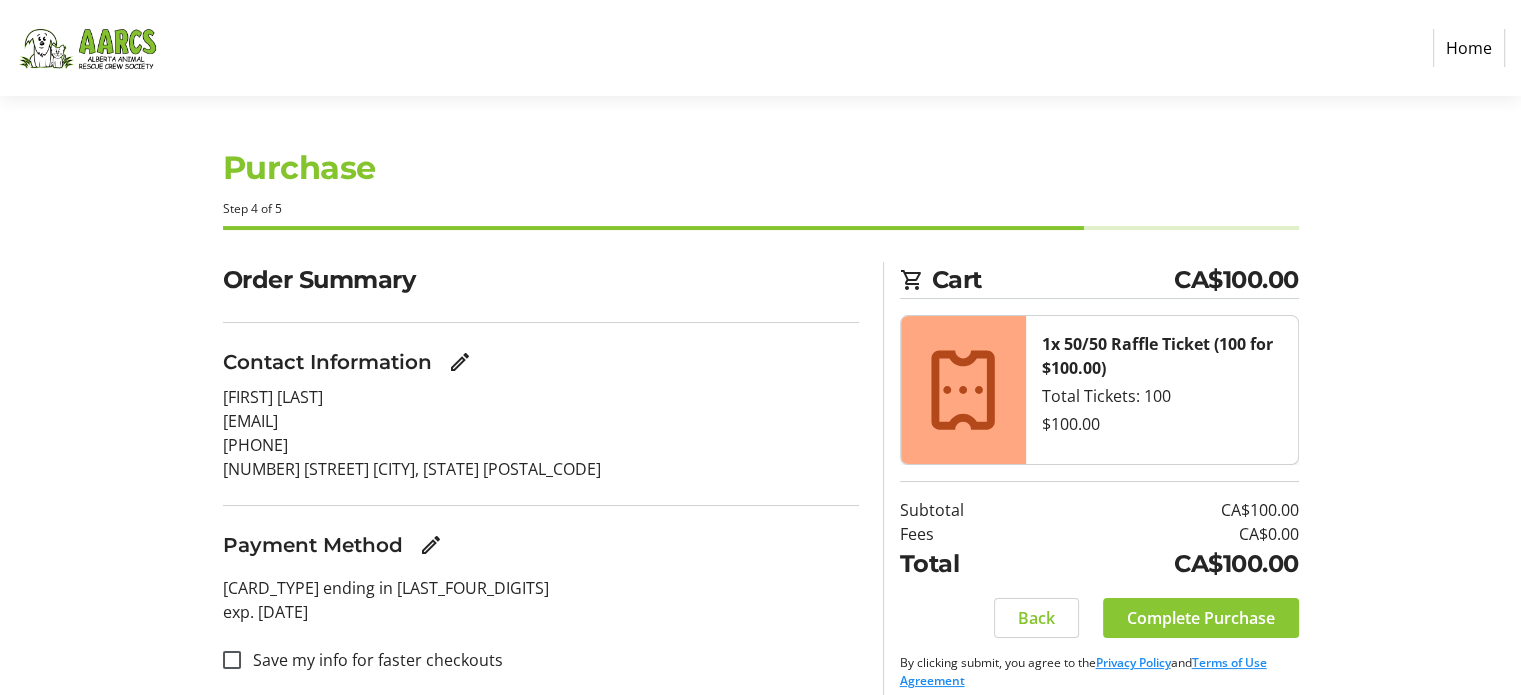 click on "Complete Purchase" 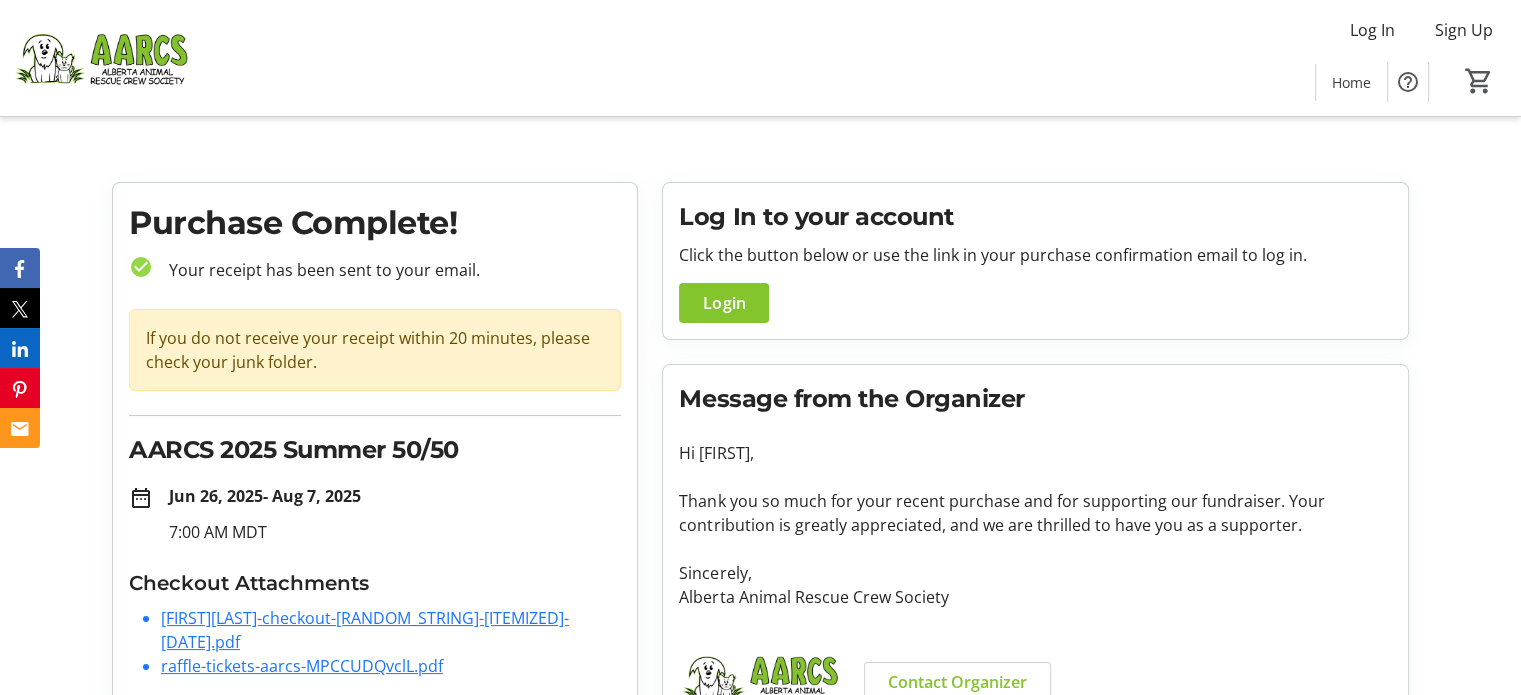 scroll, scrollTop: 68, scrollLeft: 0, axis: vertical 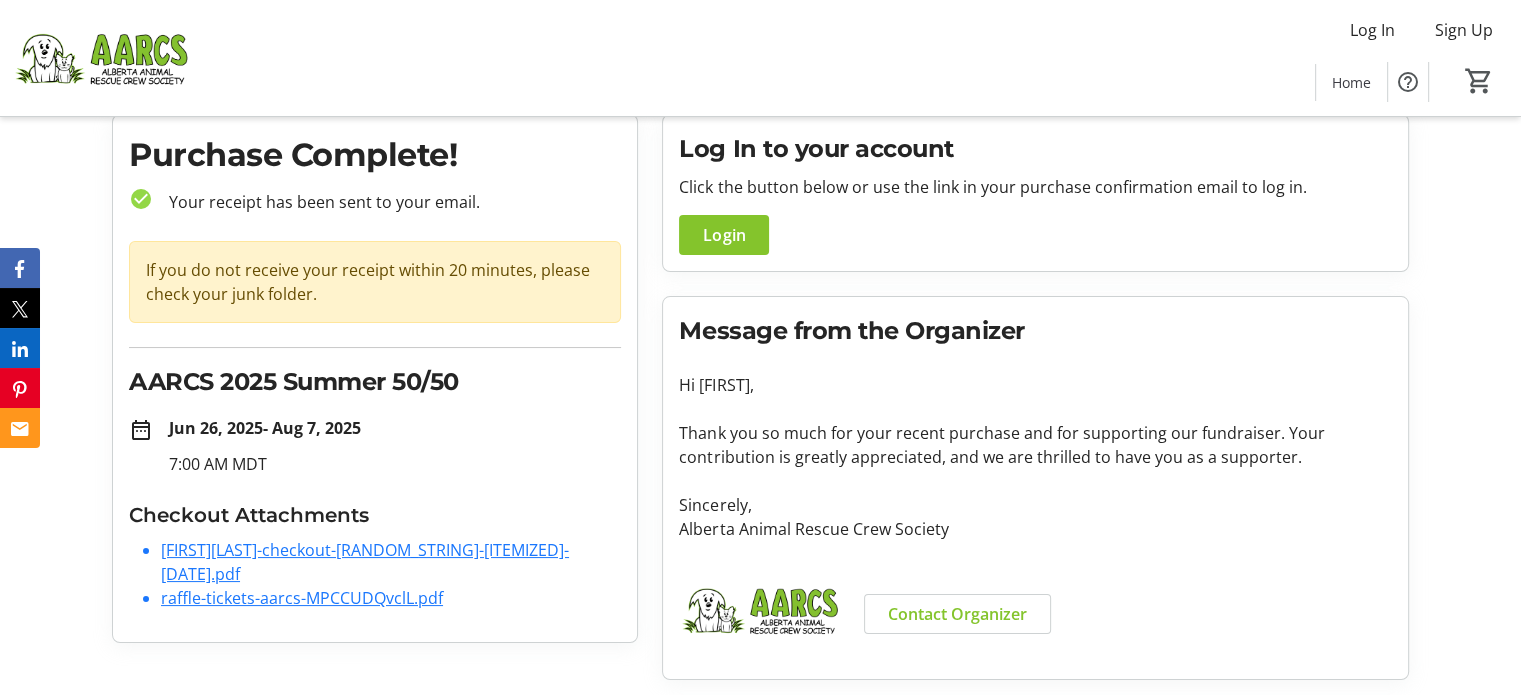 click on "raffle-tickets-aarcs-MPCCUDQvclL.pdf" 